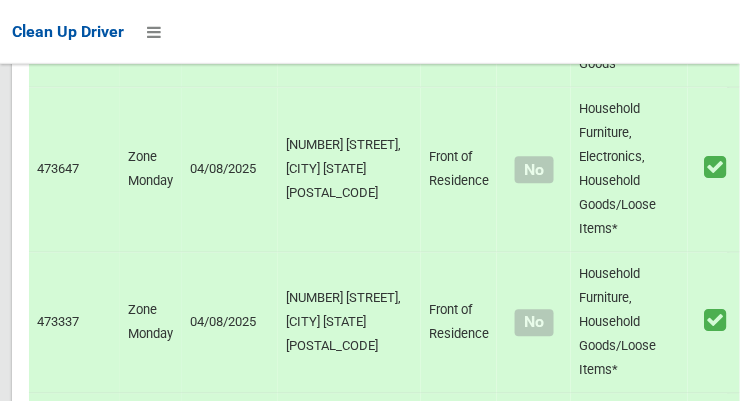 scroll, scrollTop: 0, scrollLeft: 0, axis: both 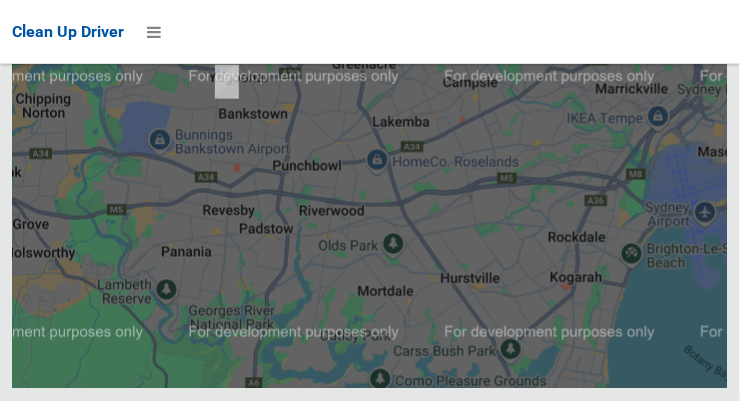 click on "OK" at bounding box center [497, 3] 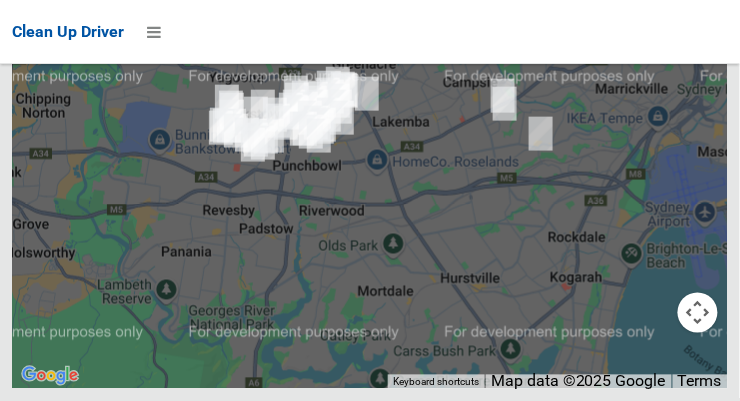 click at bounding box center [698, -81] 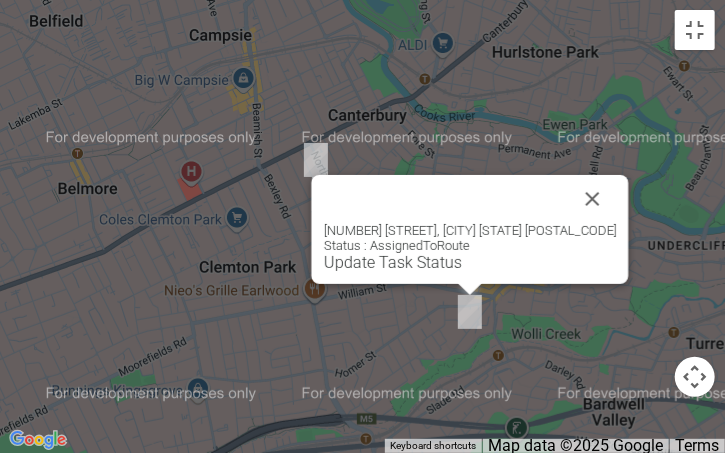 click on "Update Task Status" at bounding box center (392, 262) 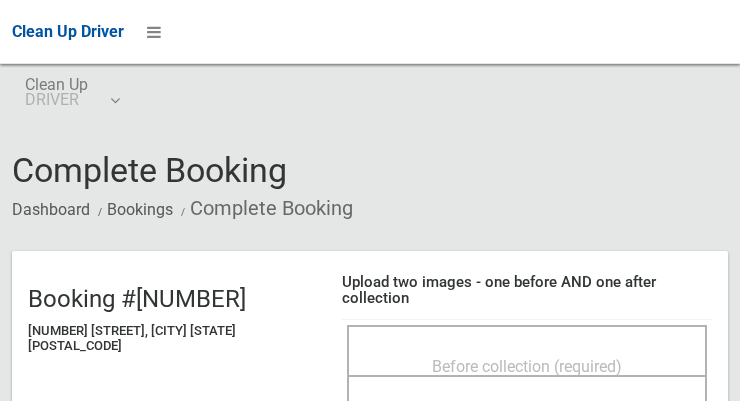 click on "Before collection (required)" at bounding box center [527, 365] 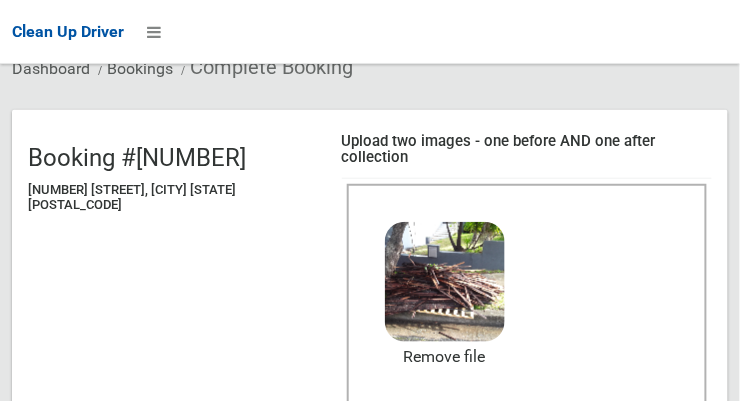 scroll, scrollTop: 238, scrollLeft: 0, axis: vertical 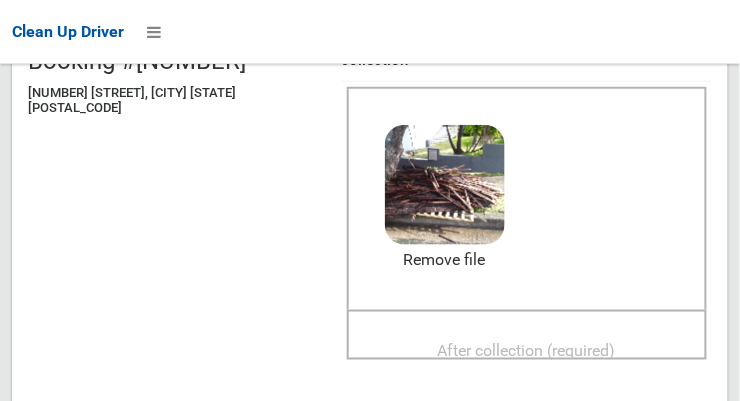 click on "After collection (required)" at bounding box center (527, 350) 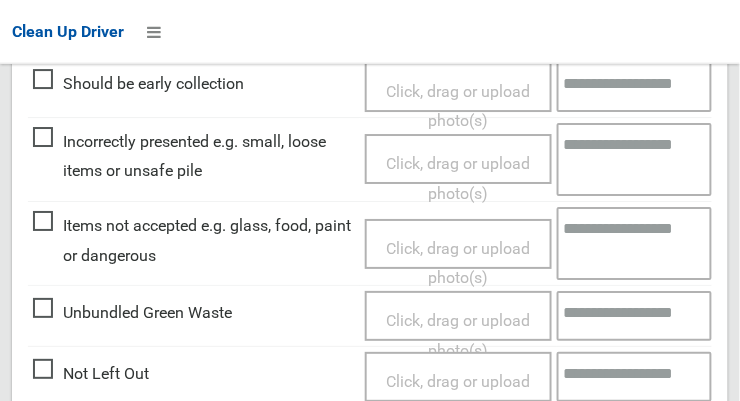 scroll, scrollTop: 1808, scrollLeft: 0, axis: vertical 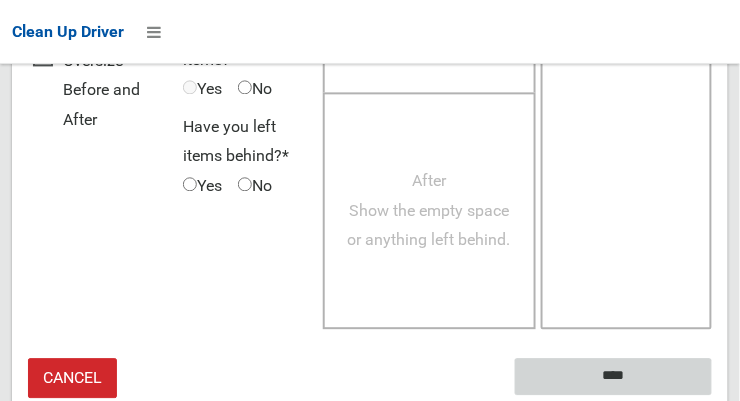 click on "****" at bounding box center (613, 376) 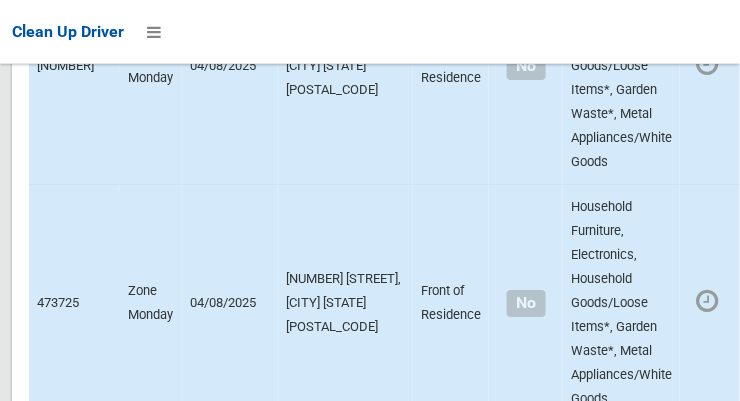 scroll, scrollTop: 15756, scrollLeft: 0, axis: vertical 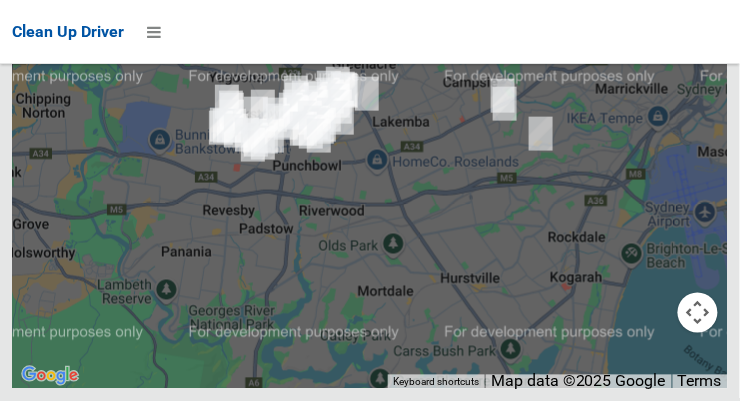 click on "OK" at bounding box center [497, 3] 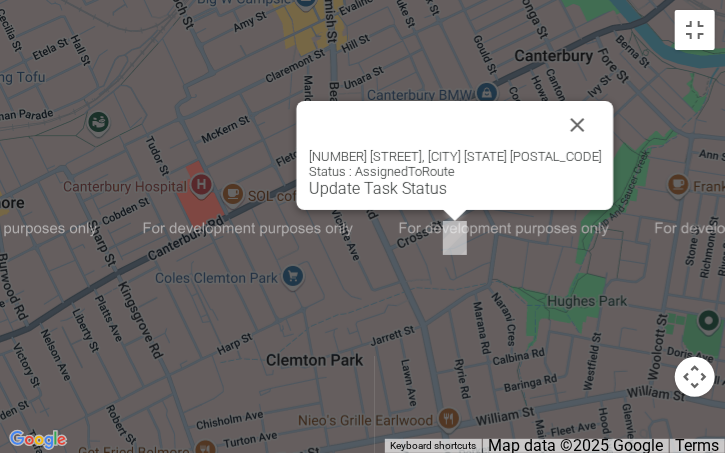 click at bounding box center (577, 125) 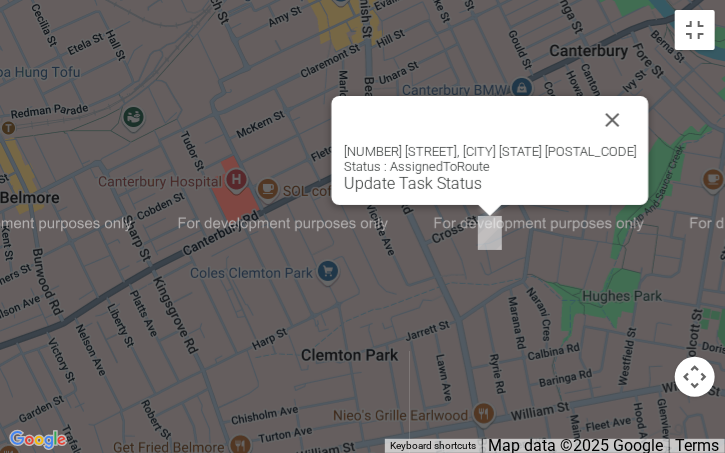 click at bounding box center [612, 120] 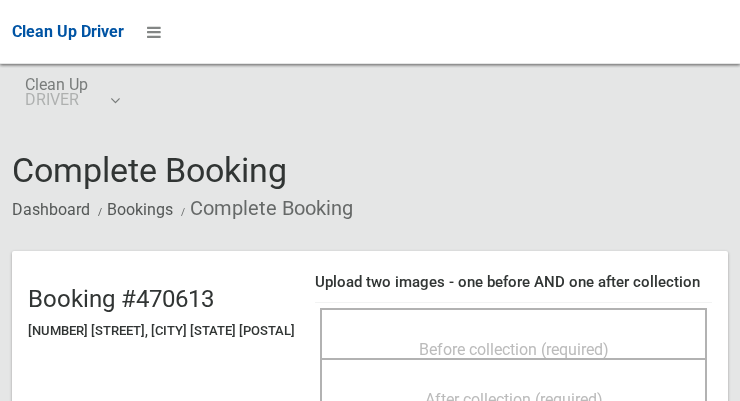 click on "Before collection (required)" at bounding box center (513, 348) 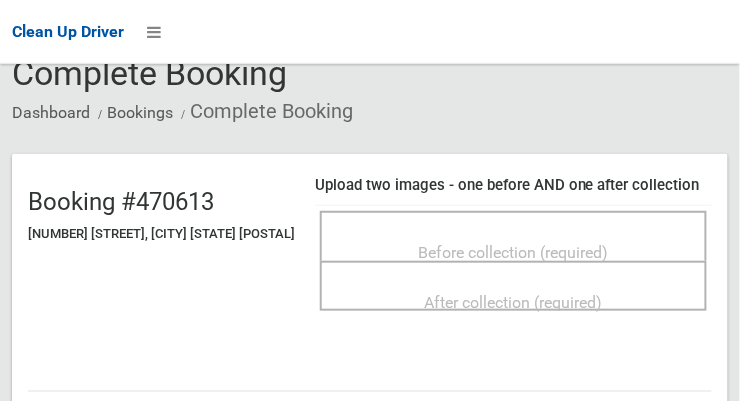 scroll, scrollTop: 101, scrollLeft: 0, axis: vertical 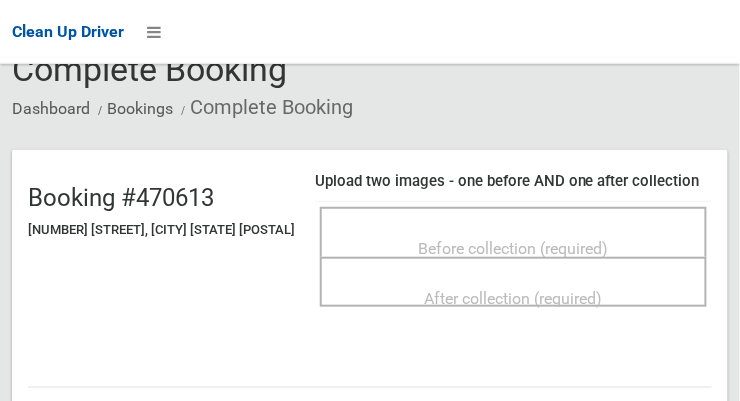 click on "Before collection (required)" at bounding box center (513, 247) 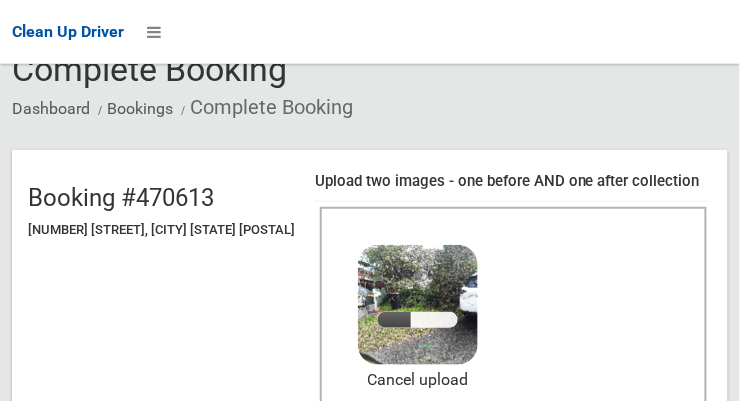 scroll, scrollTop: 211, scrollLeft: 0, axis: vertical 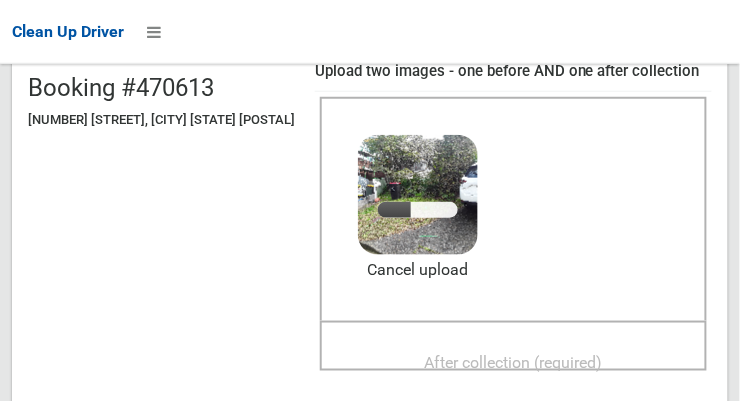 click on "After collection (required)" at bounding box center (514, 362) 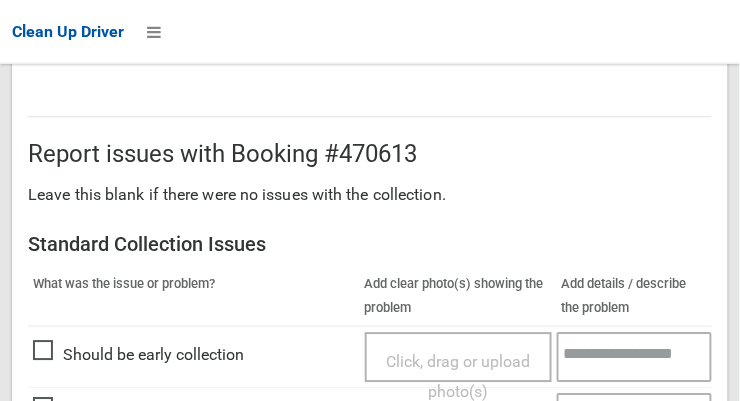 scroll, scrollTop: 1808, scrollLeft: 0, axis: vertical 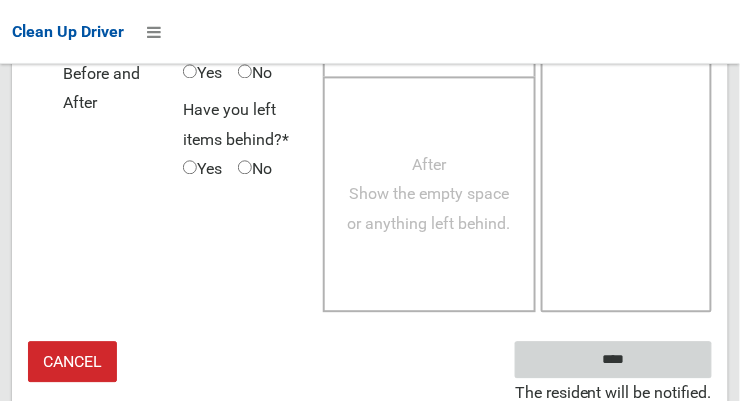 click on "****" at bounding box center (613, 359) 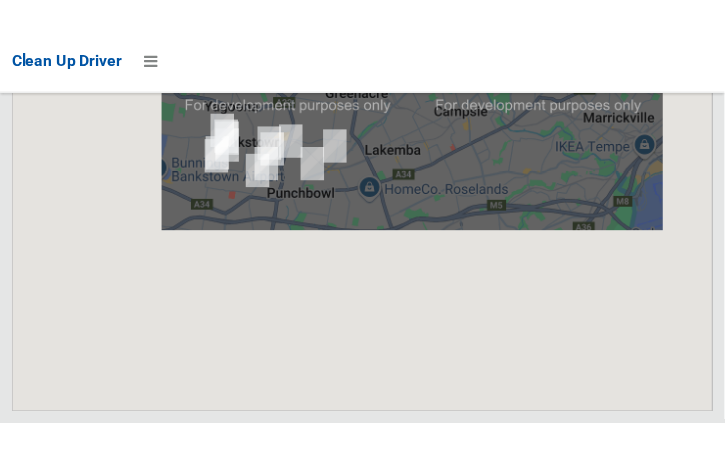 scroll, scrollTop: 15611, scrollLeft: 0, axis: vertical 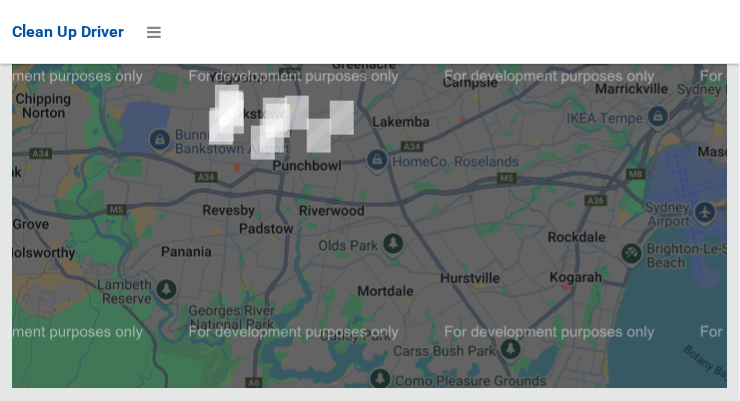 click on "This page can't load Google Maps correctly." at bounding box center [370, -41] 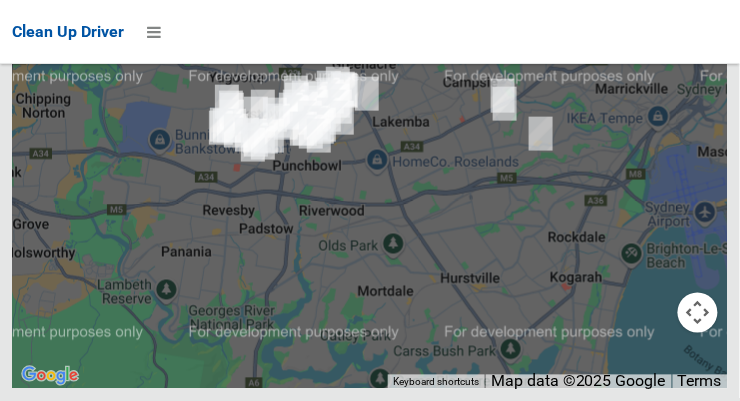 click on "OK" at bounding box center (497, 3) 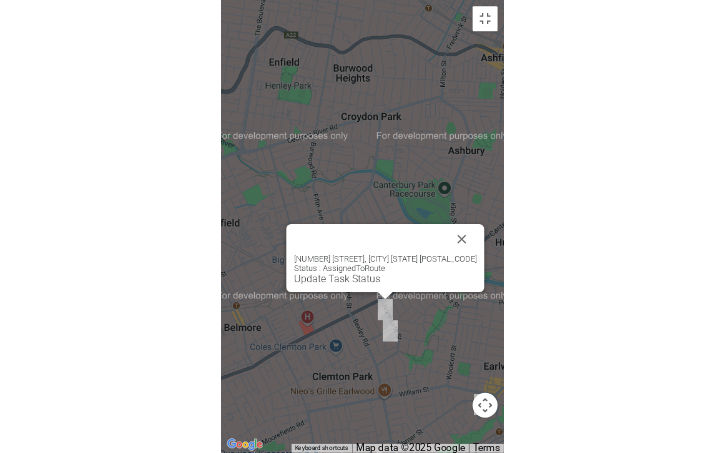 scroll, scrollTop: 15475, scrollLeft: 0, axis: vertical 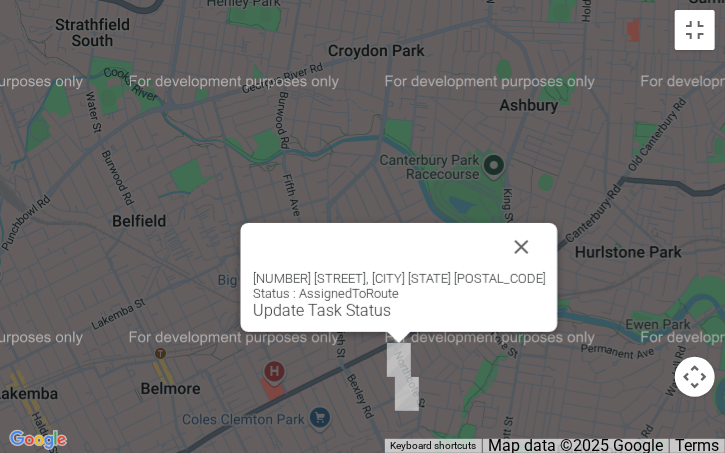 click on "Update Task Status" at bounding box center (321, 310) 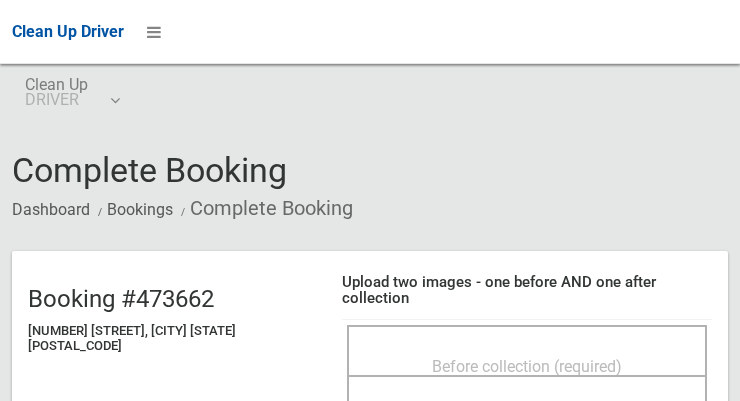 scroll, scrollTop: 0, scrollLeft: 0, axis: both 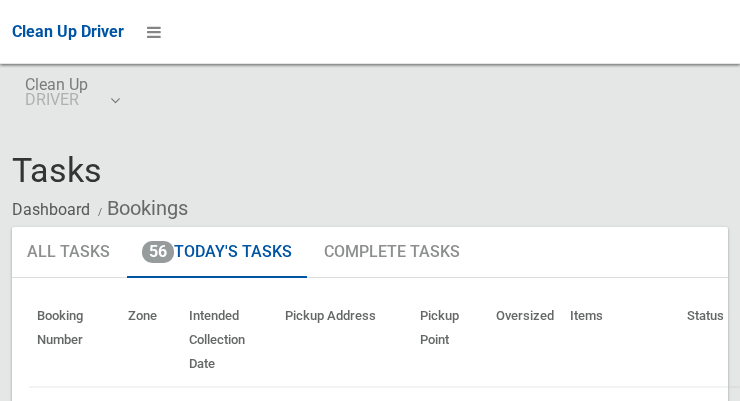 click on "Actions" at bounding box center (788, 11416) 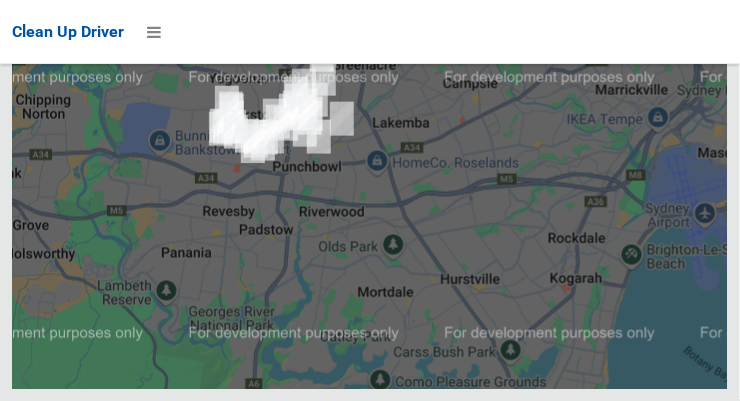 scroll, scrollTop: 14860, scrollLeft: 0, axis: vertical 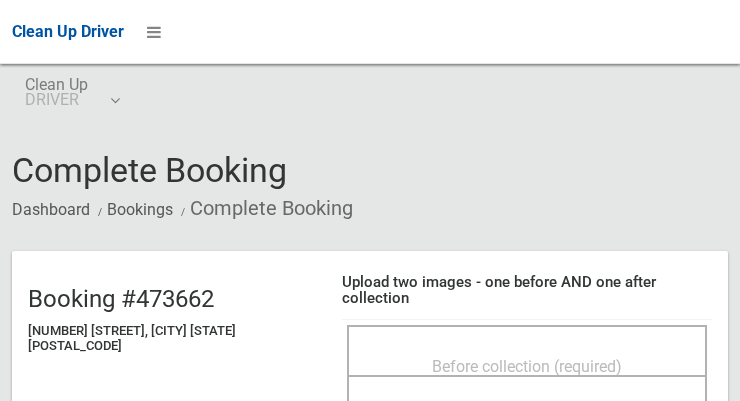 click on "Before collection (required)" at bounding box center (527, 366) 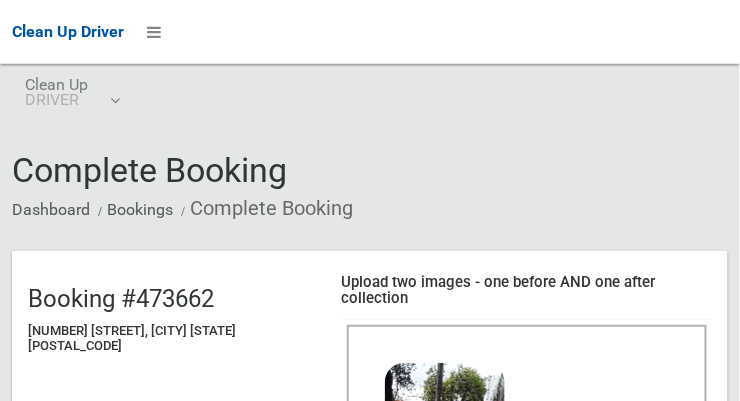 scroll, scrollTop: 253, scrollLeft: 0, axis: vertical 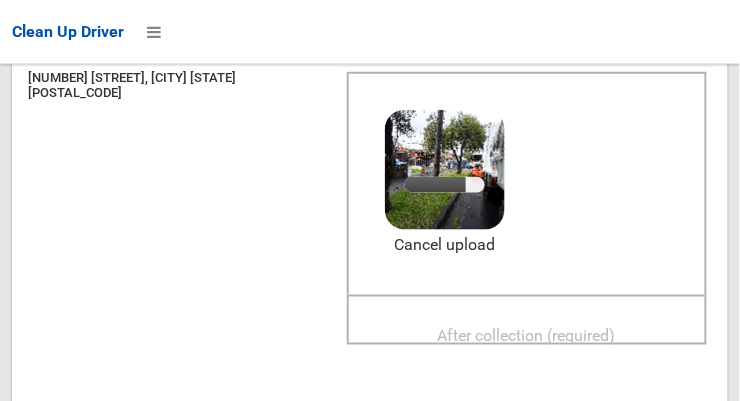 click on "After collection (required)" at bounding box center [527, 336] 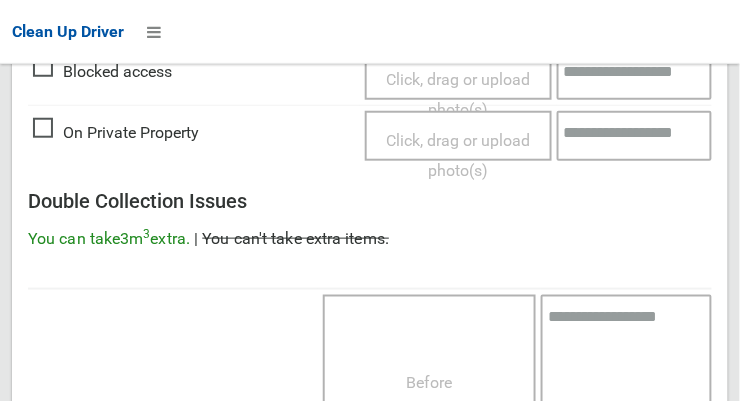 scroll, scrollTop: 1808, scrollLeft: 0, axis: vertical 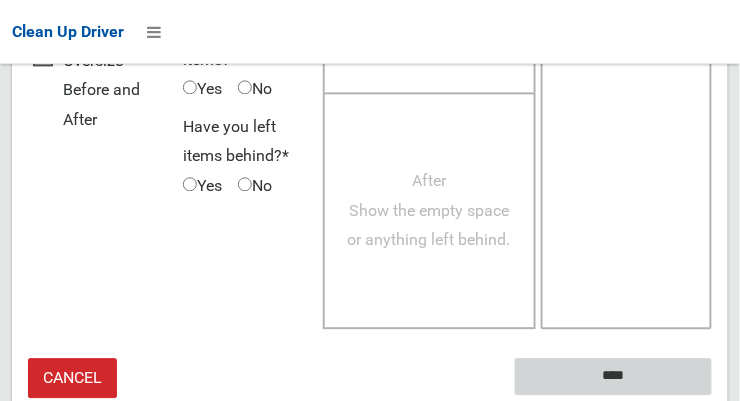 click on "****" at bounding box center (613, 376) 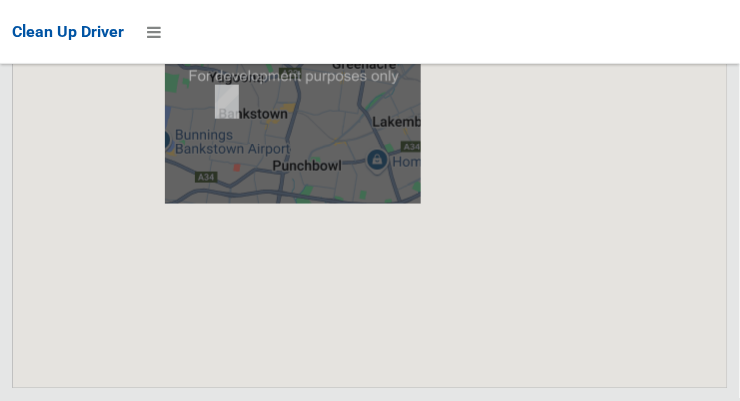 scroll, scrollTop: 15544, scrollLeft: 0, axis: vertical 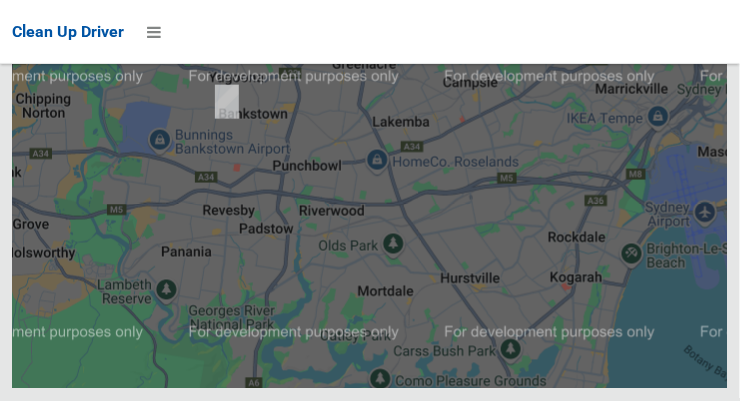 click on "OK" at bounding box center (497, 3) 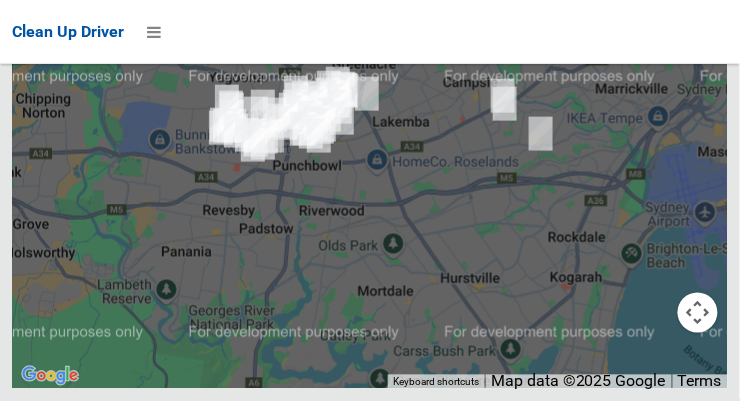 click at bounding box center [698, -81] 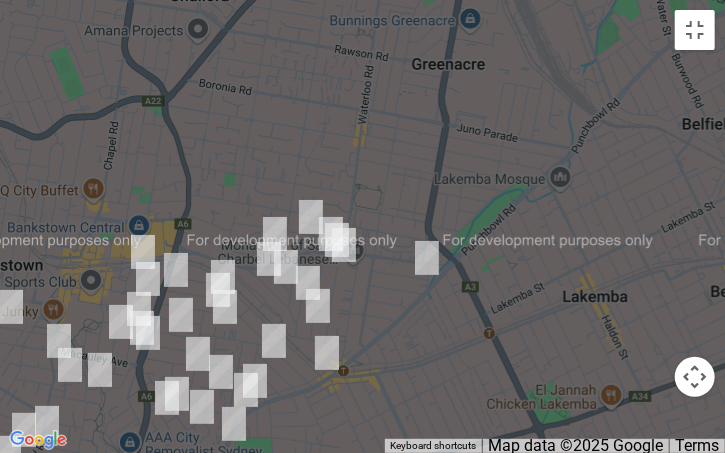 click on "Keyboard shortcuts" at bounding box center (433, 446) 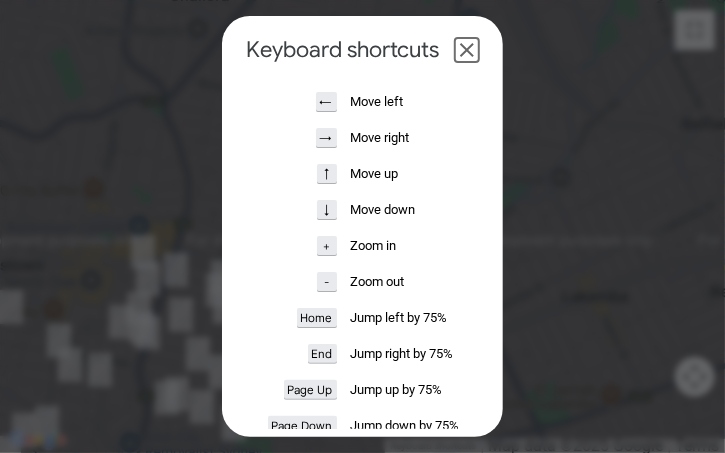 click on "Keyboard shortcuts ← Move left → Move right ↑ Move up ↓ Move down + Zoom in - Zoom out Home Jump left by 75% End Jump right by 75% Page Up Jump up by 75% Page Down Jump down by 75%" at bounding box center [362, 226] 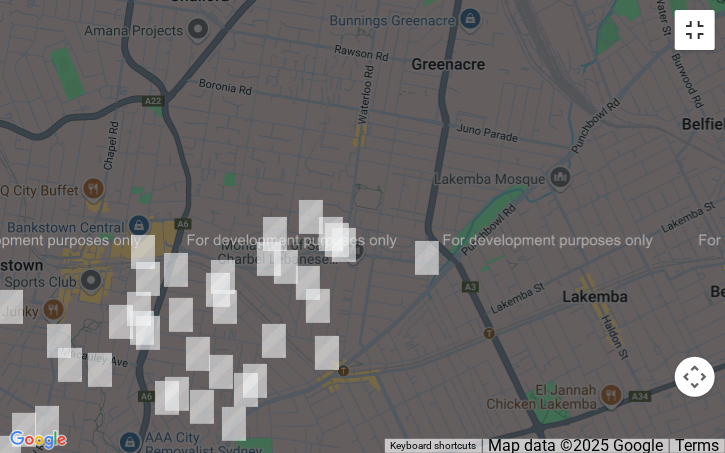 click at bounding box center [695, 30] 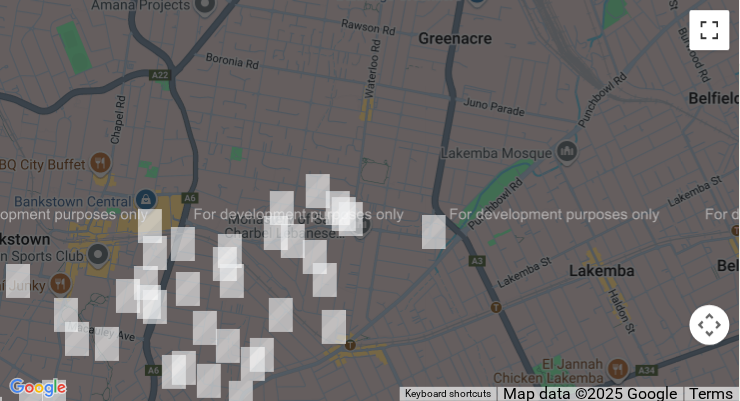 scroll, scrollTop: 0, scrollLeft: 0, axis: both 